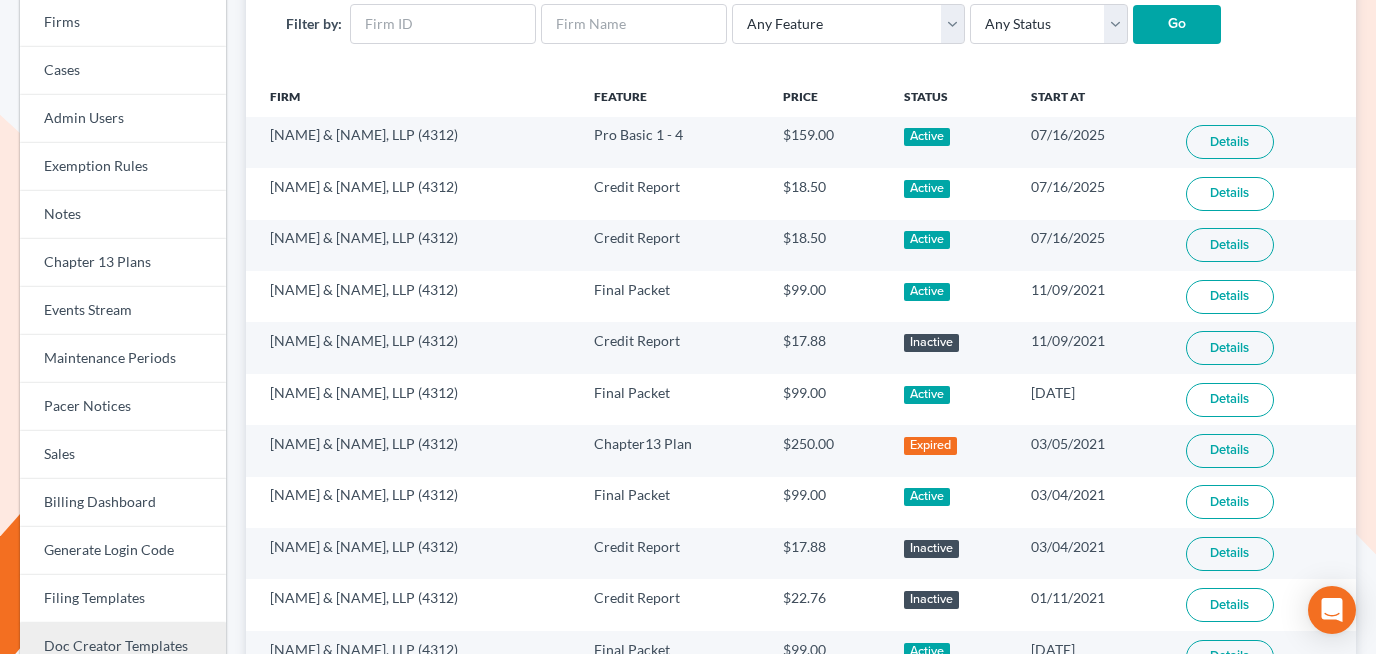 scroll, scrollTop: 210, scrollLeft: 0, axis: vertical 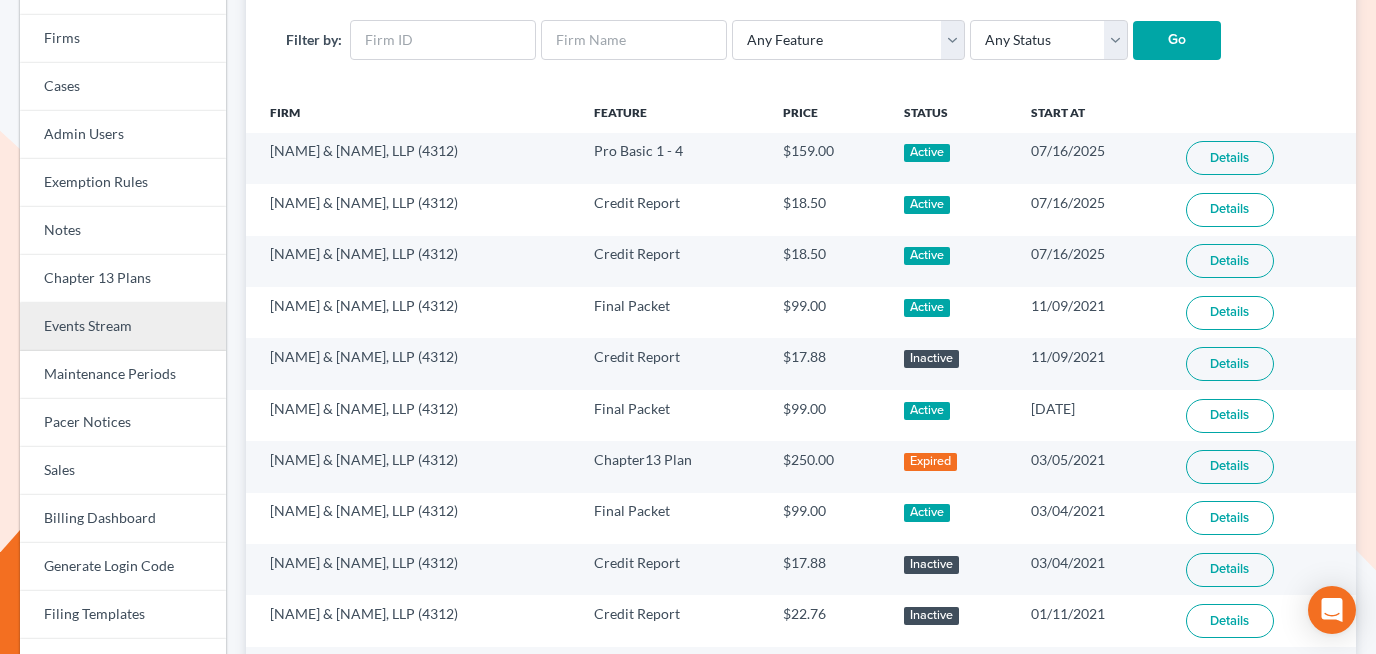 click on "Events Stream" at bounding box center [123, 327] 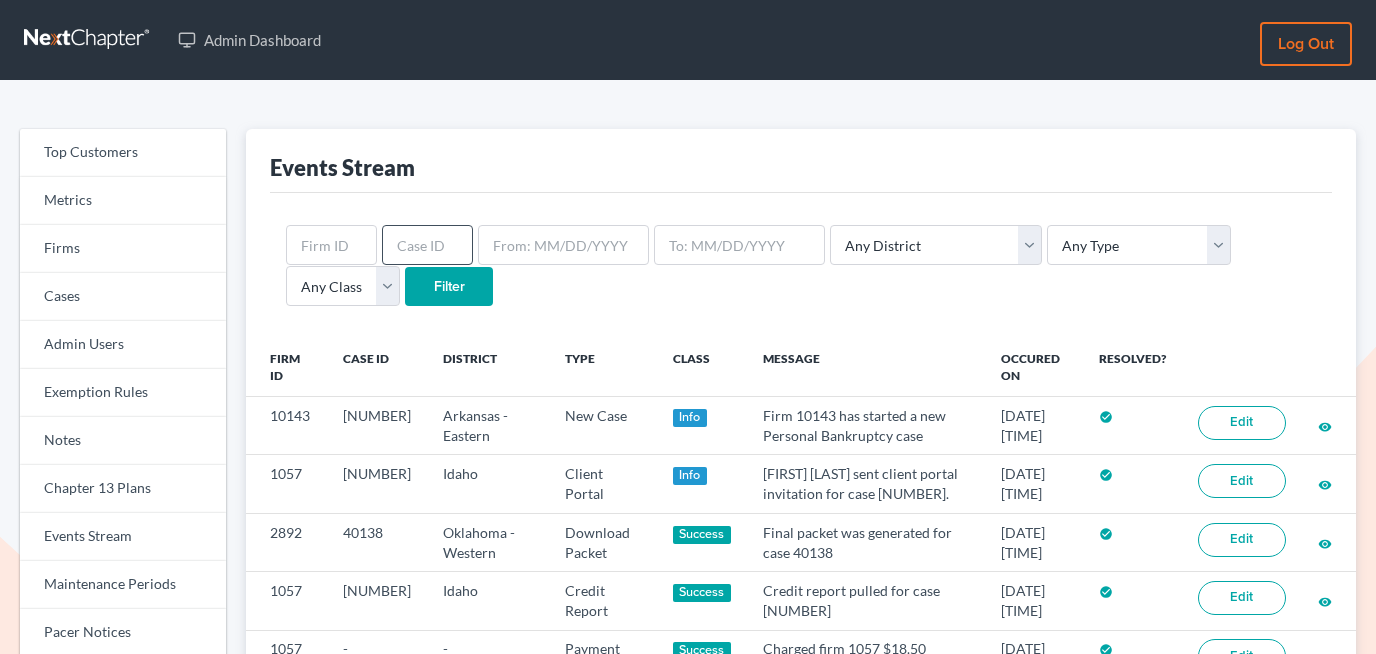 scroll, scrollTop: 0, scrollLeft: 0, axis: both 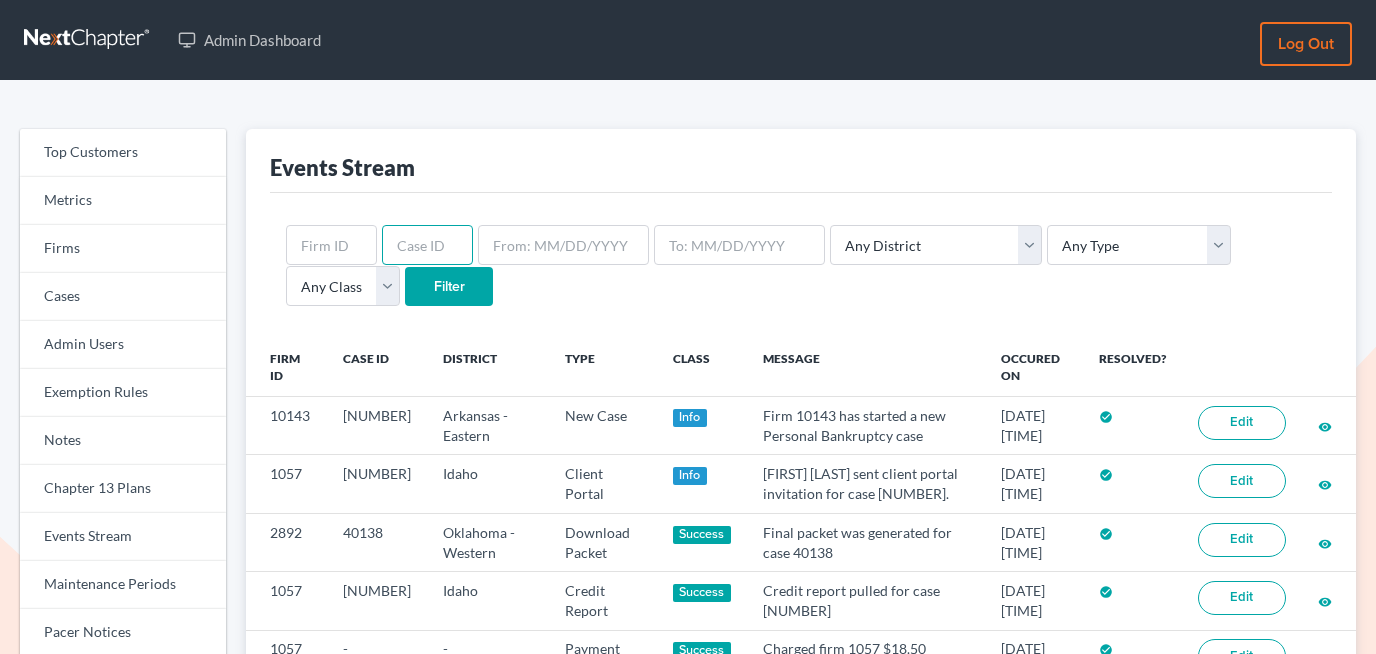 click at bounding box center (427, 245) 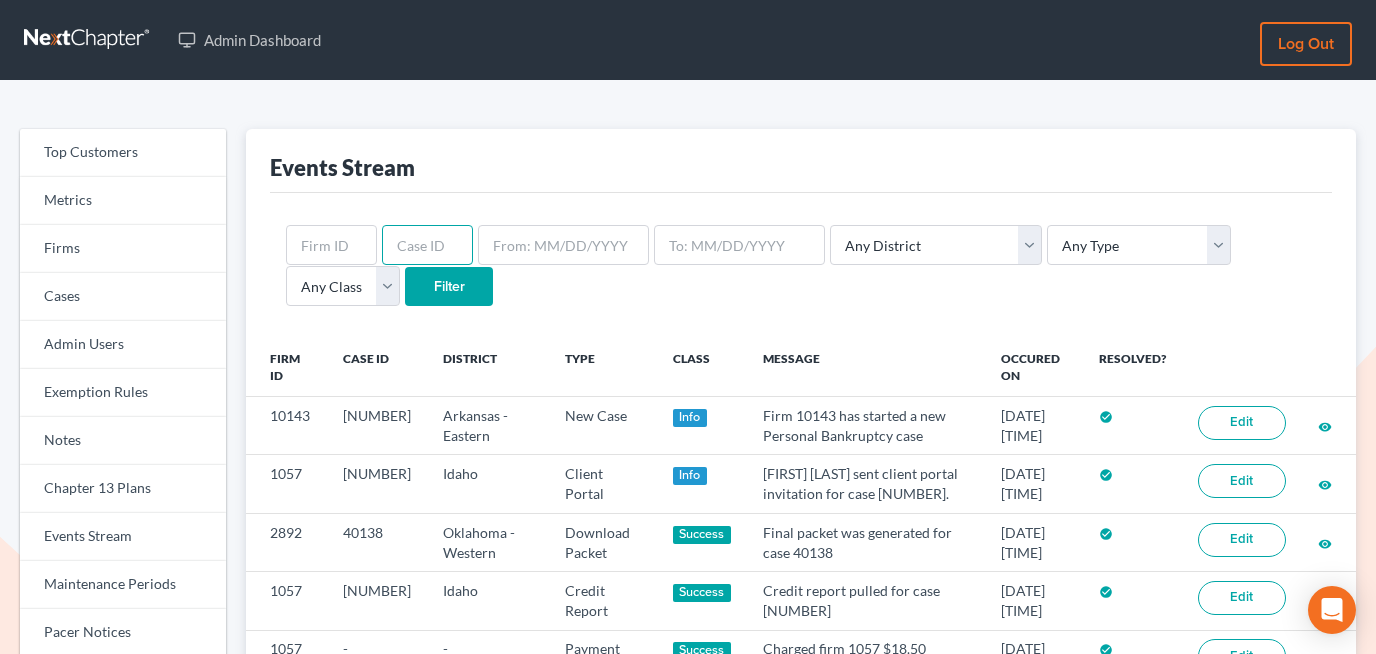 paste on "427506" 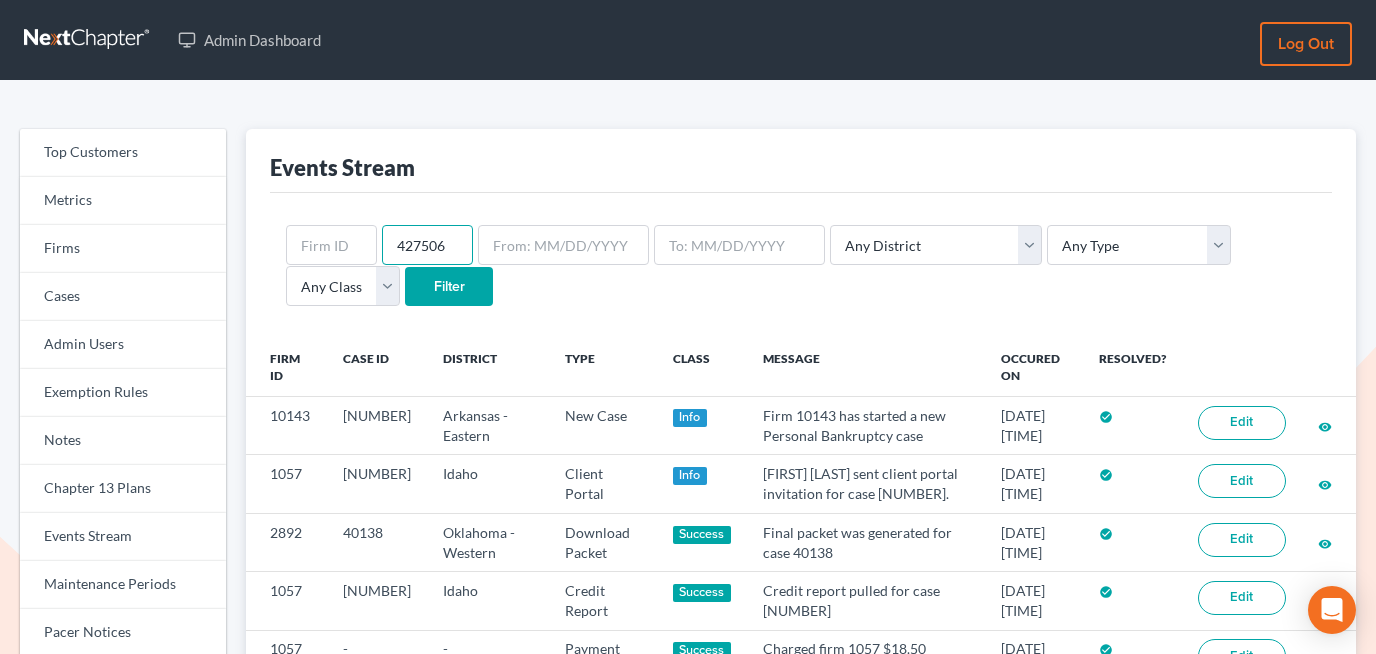 type on "427506" 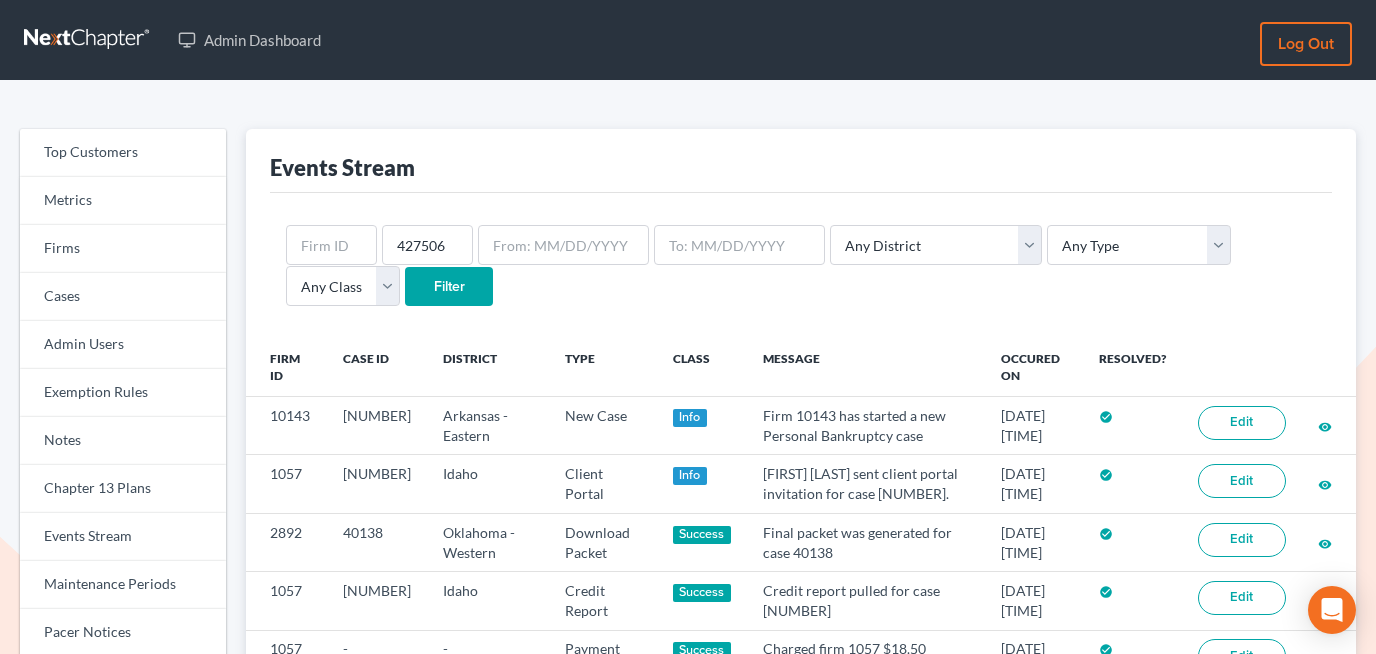click on "Filter" at bounding box center [449, 287] 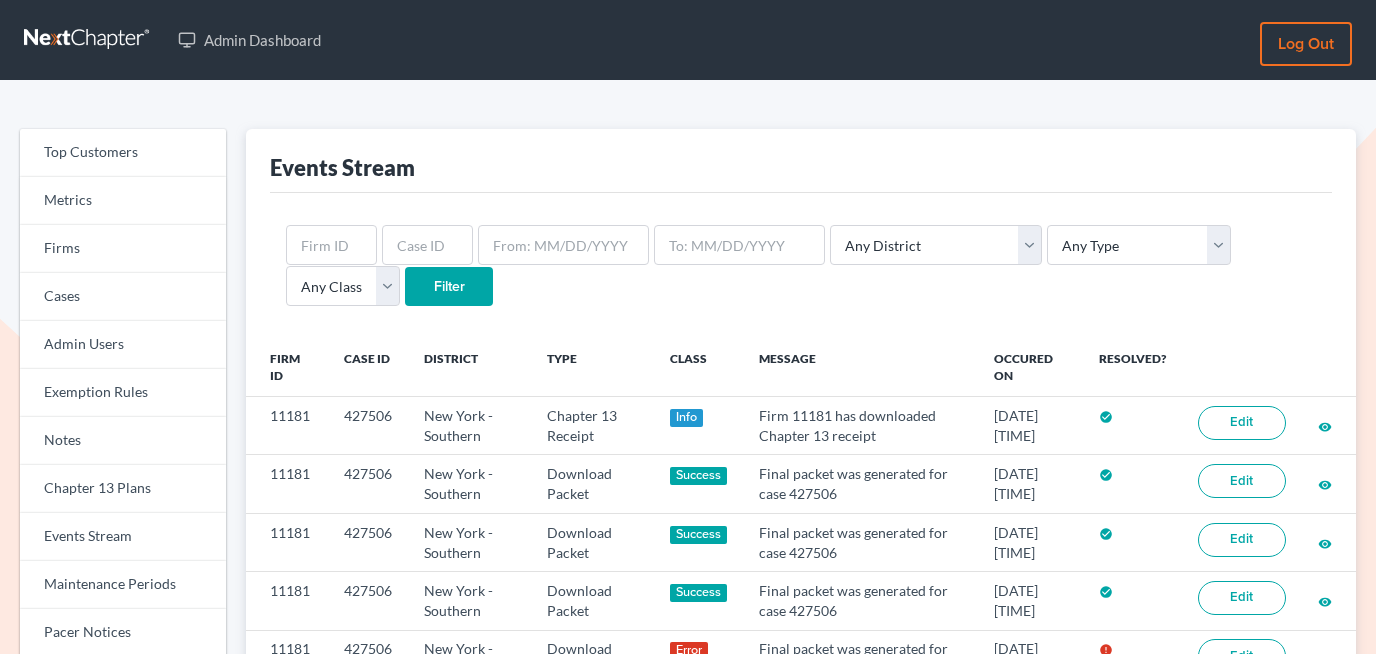 scroll, scrollTop: 0, scrollLeft: 0, axis: both 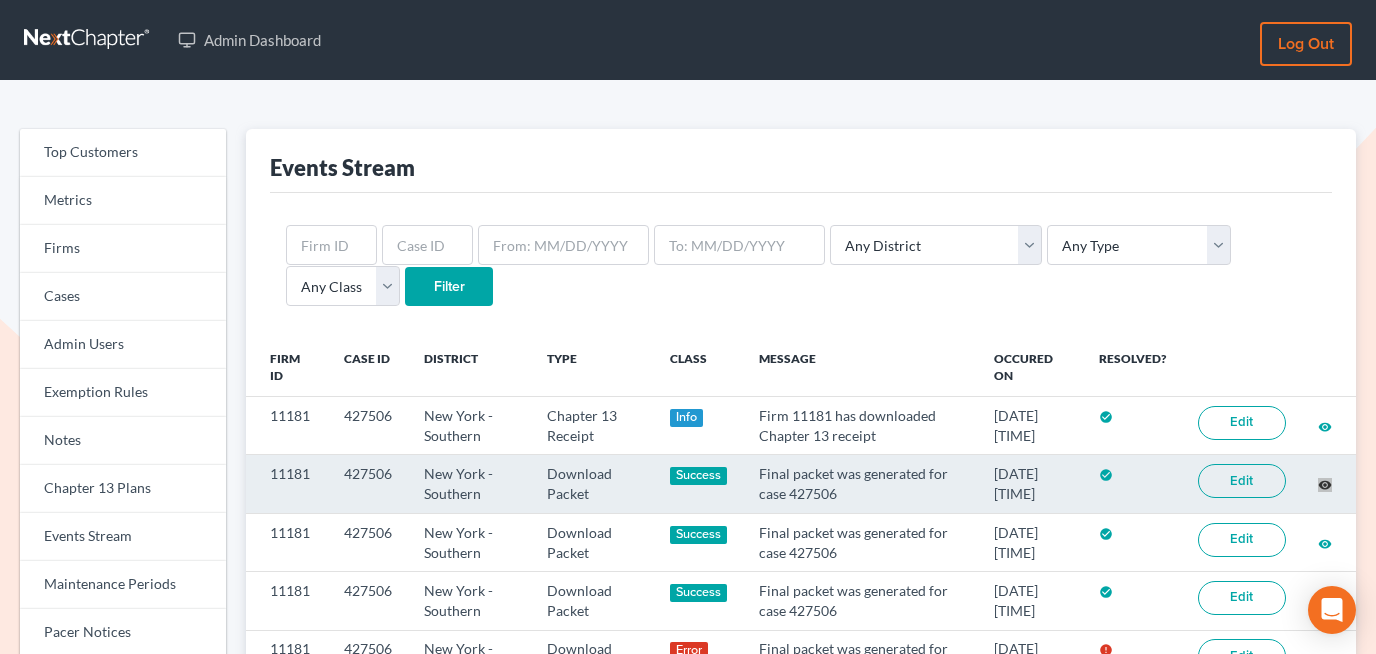 click on "Admin Dashboard Log out Top Customers Metrics Firms Cases Admin Users Exemption Rules Notes Chapter 13 Plans Events Stream Maintenance Periods Pacer Notices Sales Billing Dashboard Generate Login Code Filing Templates Doc Creator Templates Sali Fields Virtual Paralegal Offers Virtual Paralegal Cases System Settings Mail Templates Downloads Events Stream Any District Alabama - Middle
Alabama - Northern
Alabama - Southern
Alaska
Arizona
Arkansas - Eastern
Arkansas - Western
California - Central
California - Eastern
California - Northern
California - Southern
Colorado
Connecticut
Delaware
District of Columbia
Florida - Middle
Florida - Northern
Florida - Southern
Georgia - Middle
Georgia - Northern
Georgia - Southern
Guam
Hawaii
Idaho
Illinois - Central
Illinois - Northern
Illinois - Southern
Indiana - Northern
Indiana - Southern
Iowa - Northern
Iowa - Southern
Kansas
Kentucky
Kentucky - Eastern
Kentucky - Western
Louisiana - Eastern" at bounding box center [688, 644] 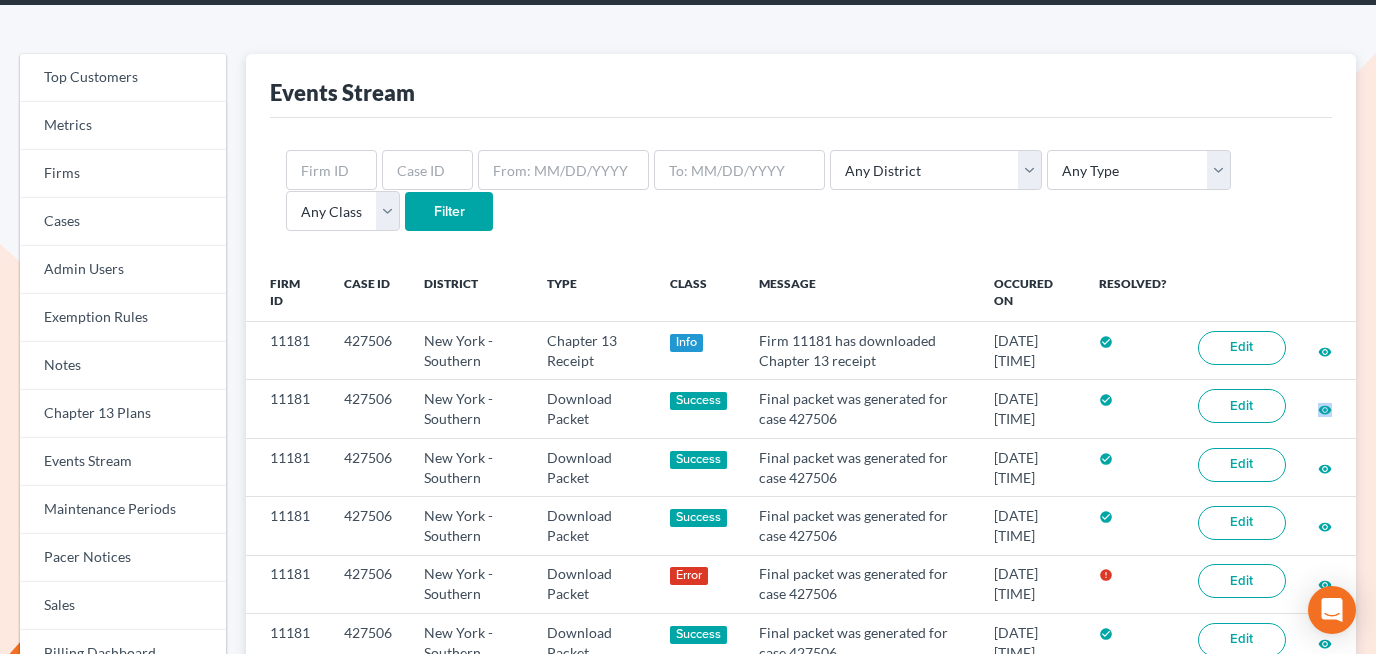 scroll, scrollTop: 87, scrollLeft: 0, axis: vertical 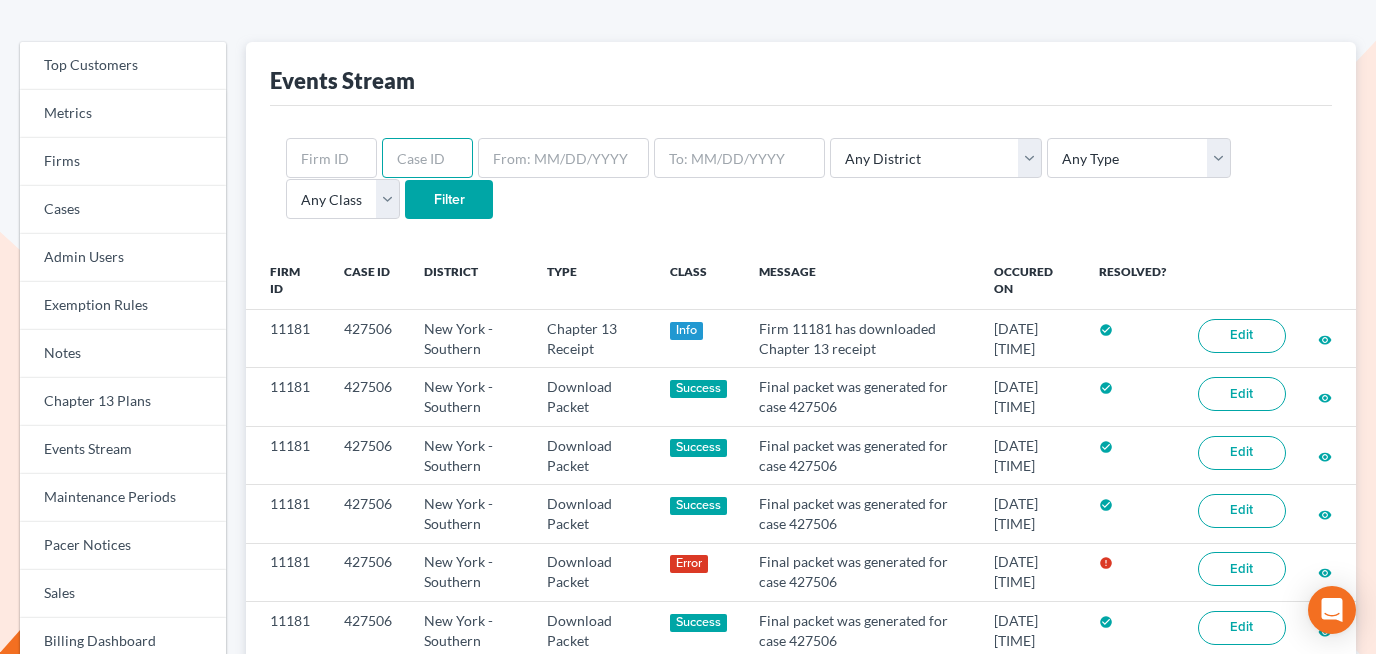 click at bounding box center [427, 158] 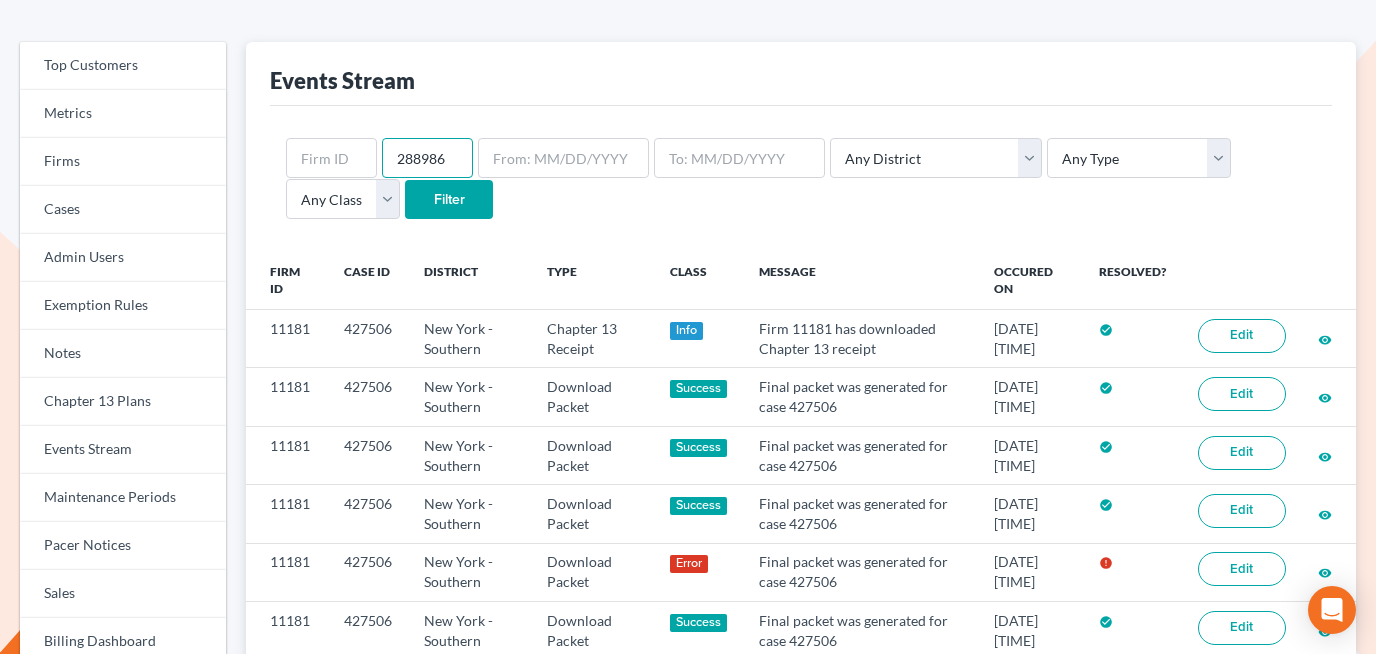 type on "288986" 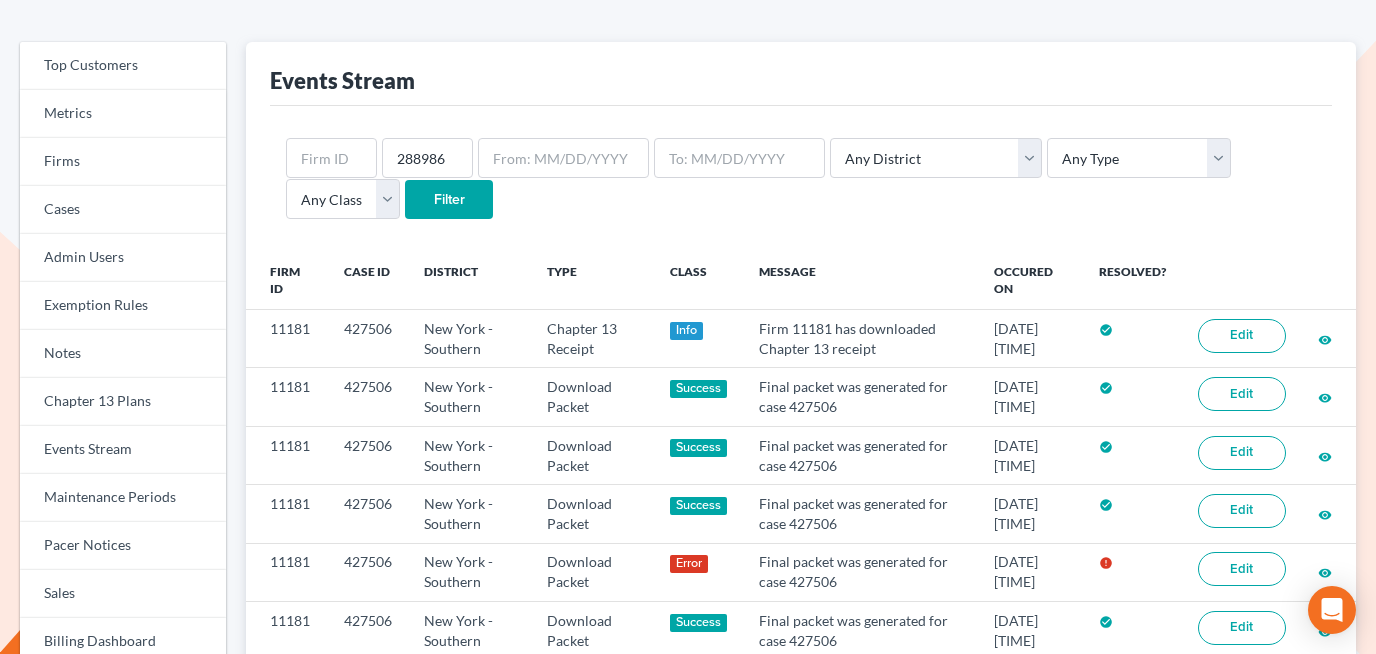 click on "Filter" at bounding box center [449, 200] 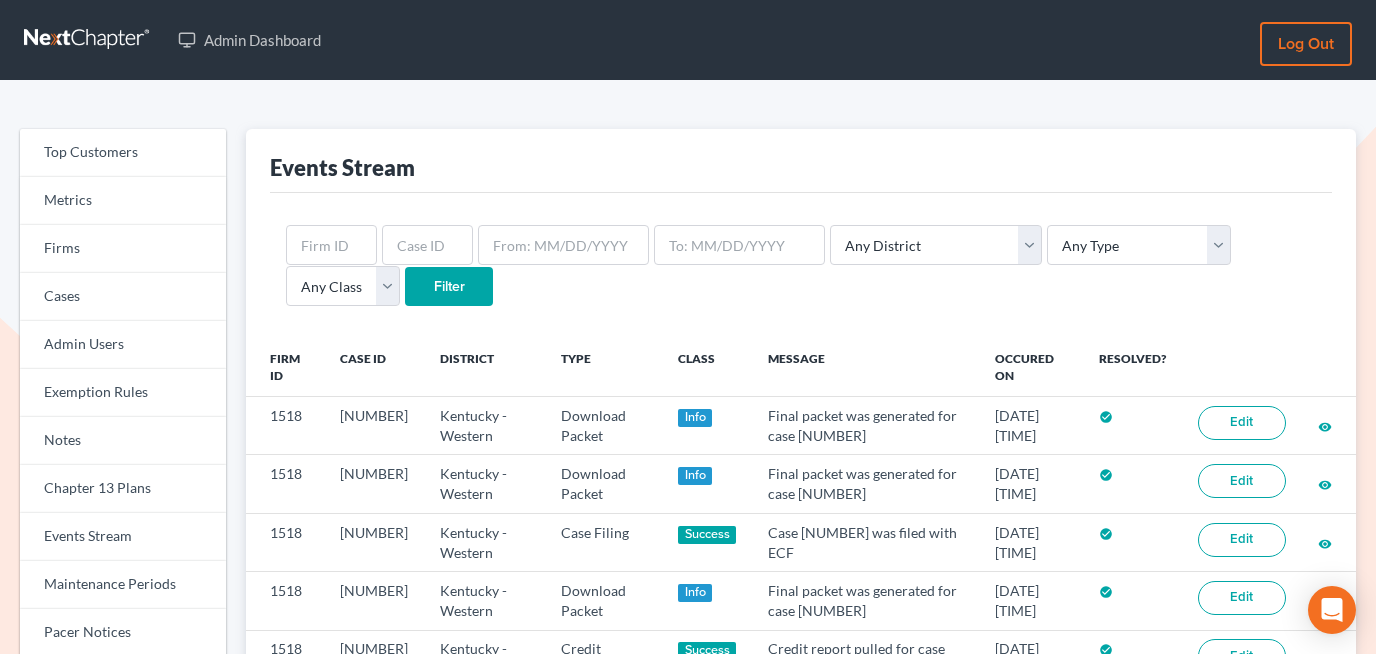 scroll, scrollTop: 128, scrollLeft: 0, axis: vertical 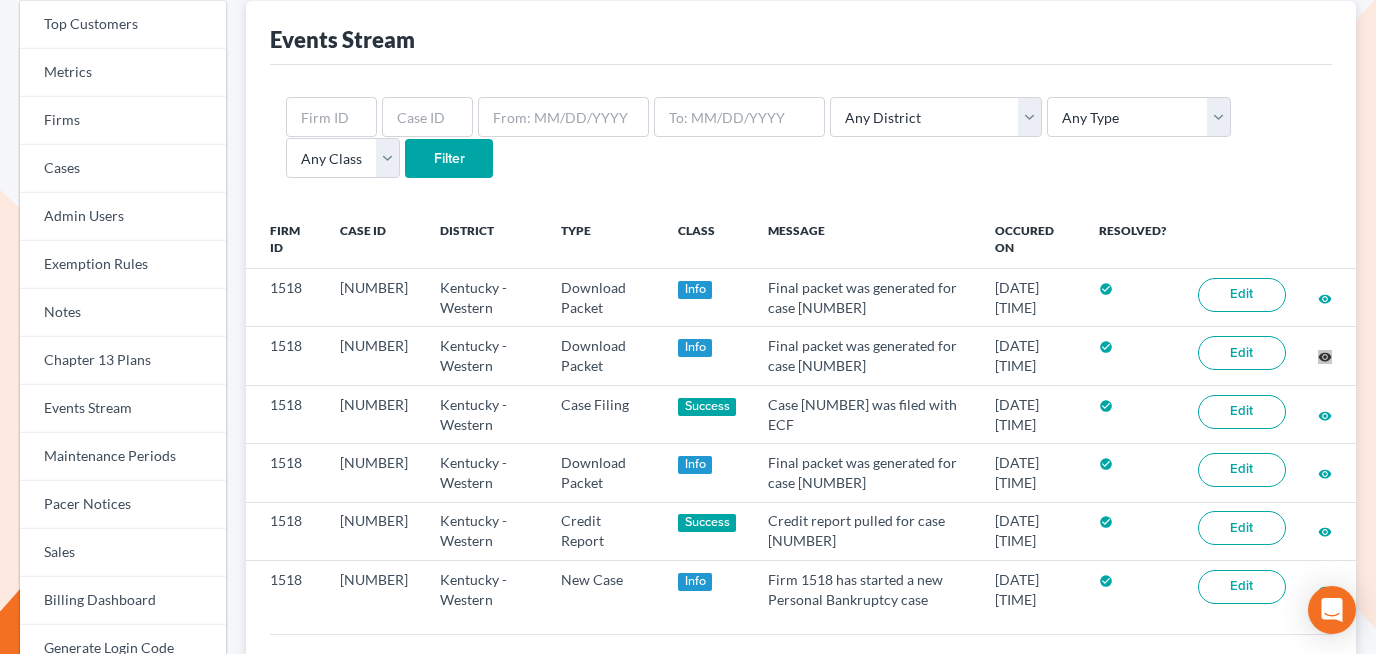 drag, startPoint x: 1322, startPoint y: 355, endPoint x: 901, endPoint y: 13, distance: 542.4067 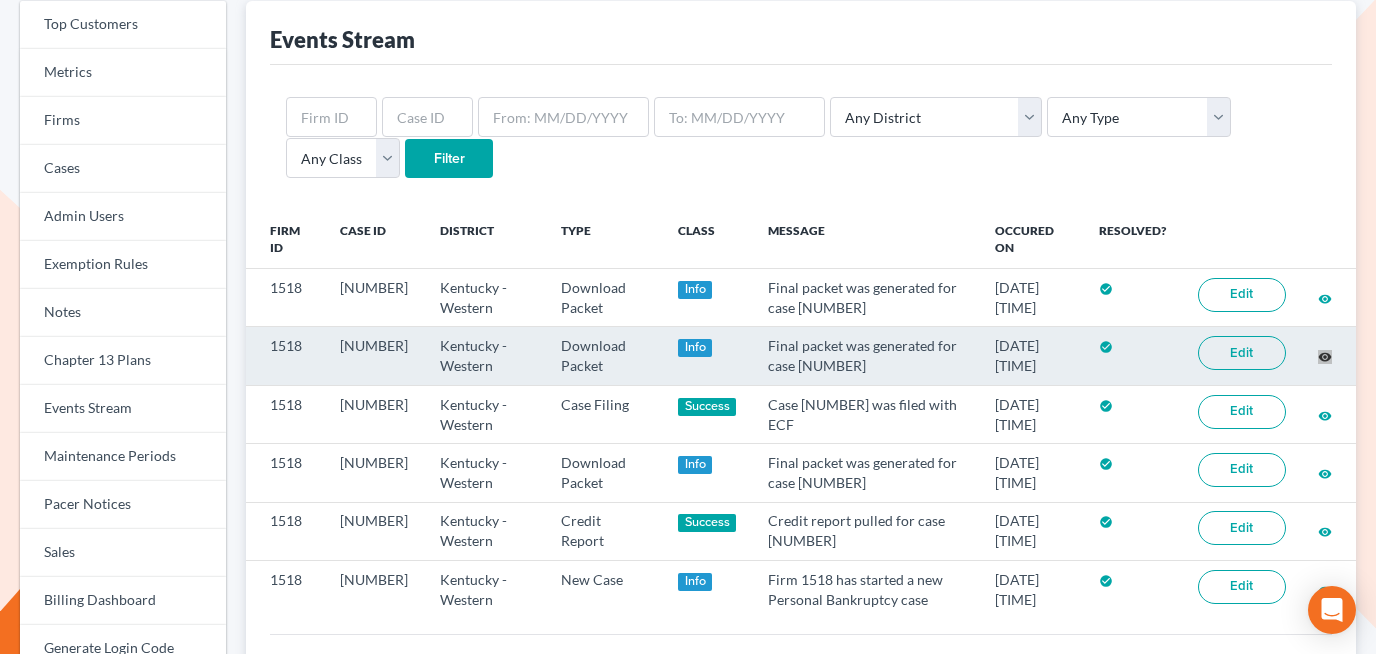 click on "Top Customers Metrics Firms Cases Admin Users Exemption Rules Notes Chapter 13 Plans Events Stream Maintenance Periods Pacer Notices Sales Billing Dashboard Generate Login Code Filing Templates Doc Creator Templates Sali Fields Virtual Paralegal Offers Virtual Paralegal Cases System Settings Mail Templates Downloads Events Stream Any District Alabama - Middle
Alabama - Northern
Alabama - Southern
Alaska
Arizona
Arkansas - Eastern
Arkansas - Western
California - Central
California - Eastern
California - Northern
California - Southern
Colorado
Connecticut
Delaware
District of Columbia
Florida - Middle
Florida - Northern
Florida - Southern
Georgia - Middle
Georgia - Northern
Georgia - Southern
Guam
Hawaii
Idaho
Illinois - Central
Illinois - Northern
Illinois - Southern
Indiana - Northern
Indiana - Southern
Iowa - Northern
Iowa - Southern
Kansas
Kentucky
Kentucky - Eastern
Kentucky - Western
Louisiana - Eastern
Louisiana - Middle
Maine" at bounding box center [688, 537] 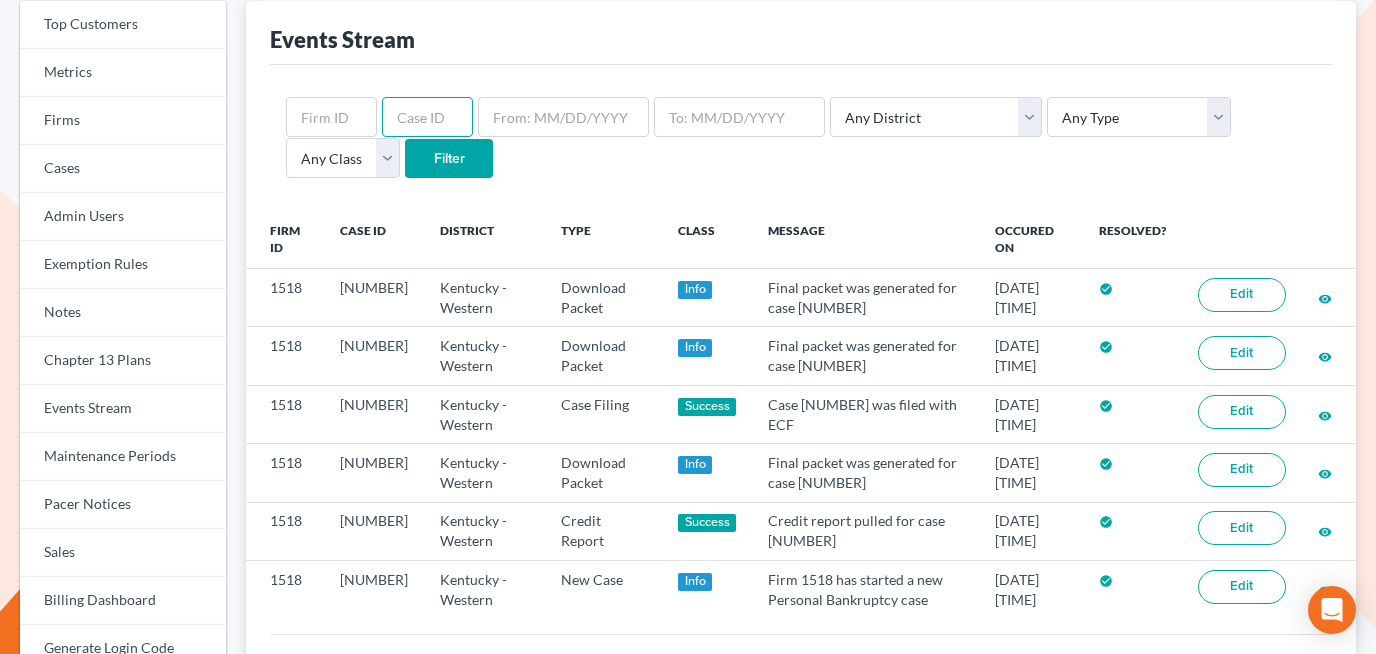 click at bounding box center [427, 117] 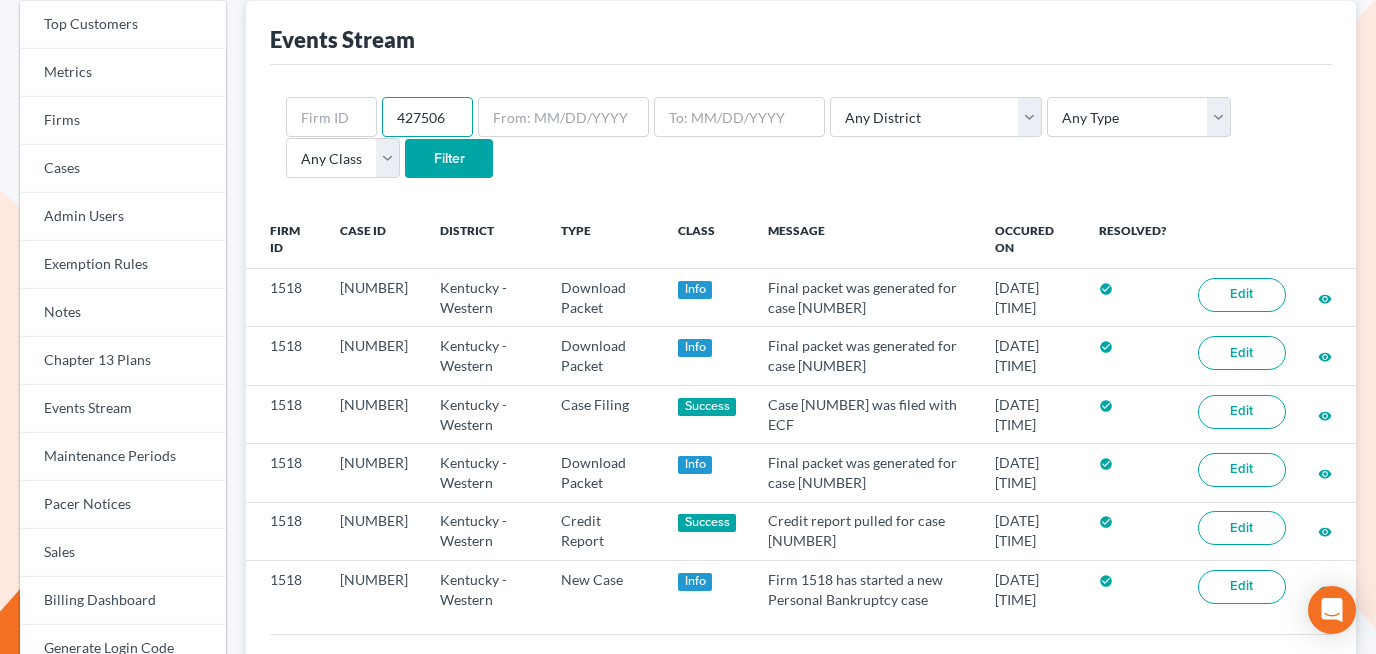 type on "427506" 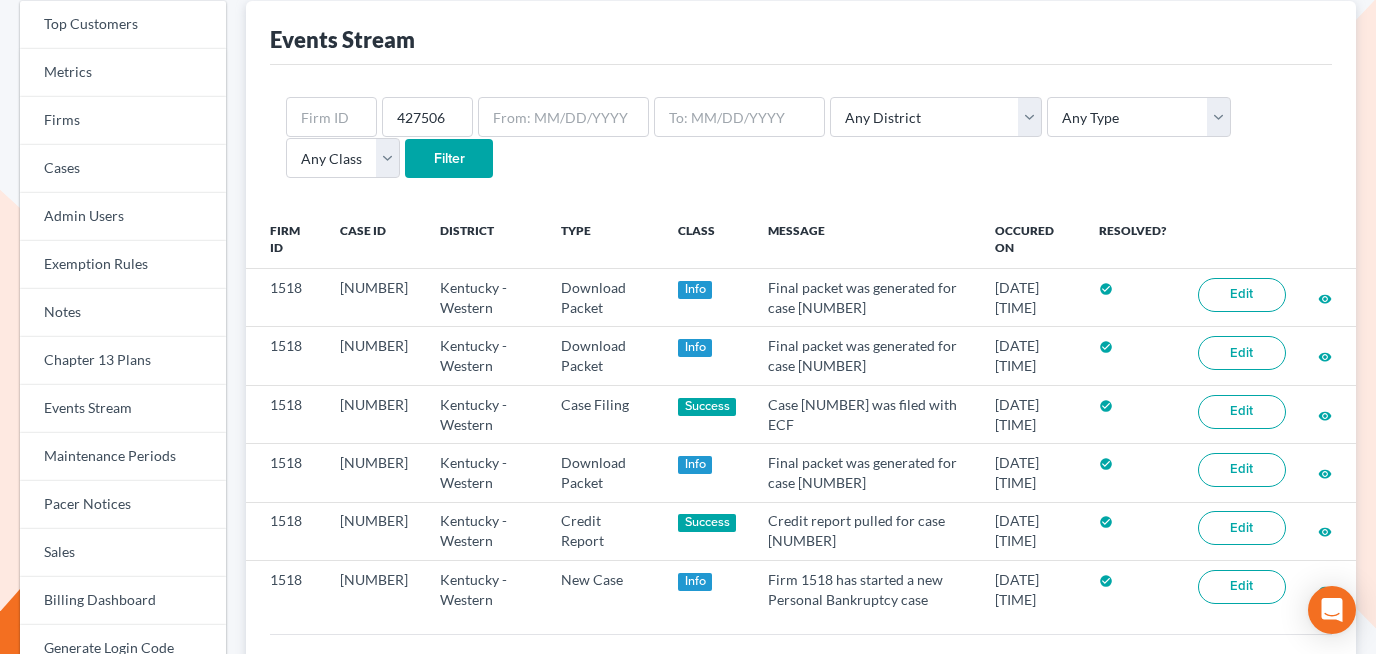 click on "Filter" at bounding box center (449, 159) 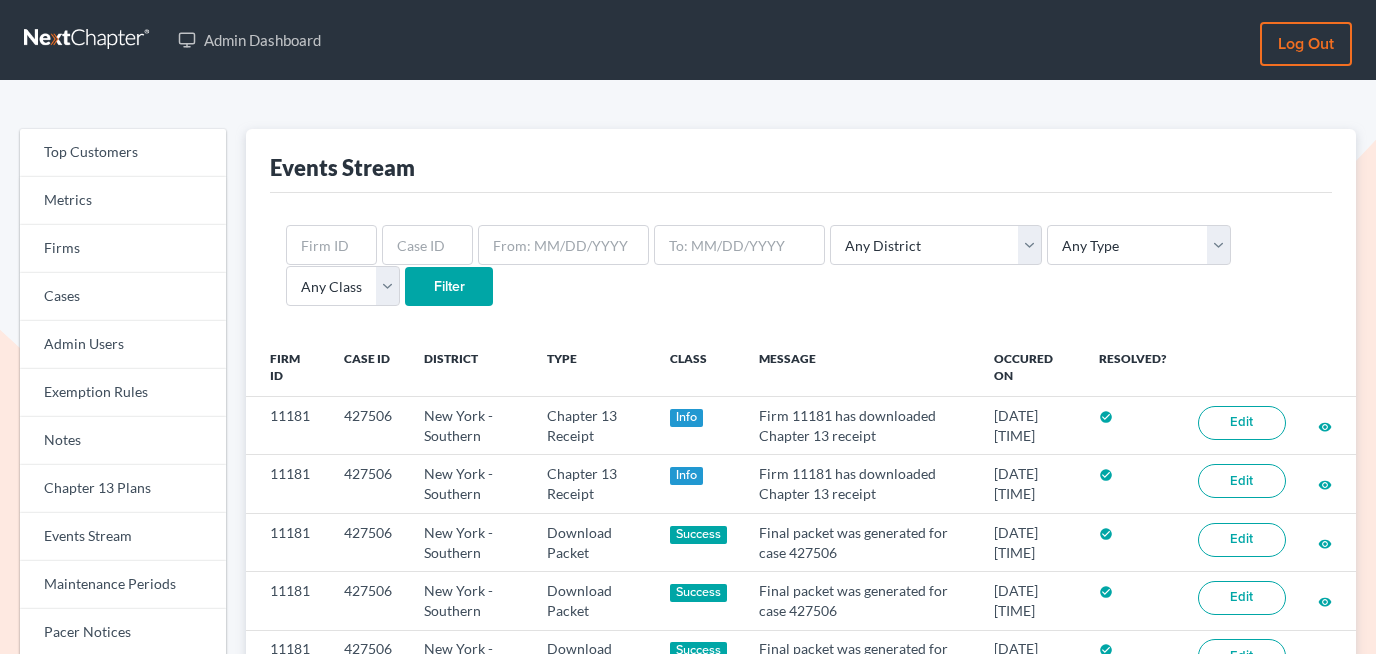 scroll, scrollTop: 0, scrollLeft: 0, axis: both 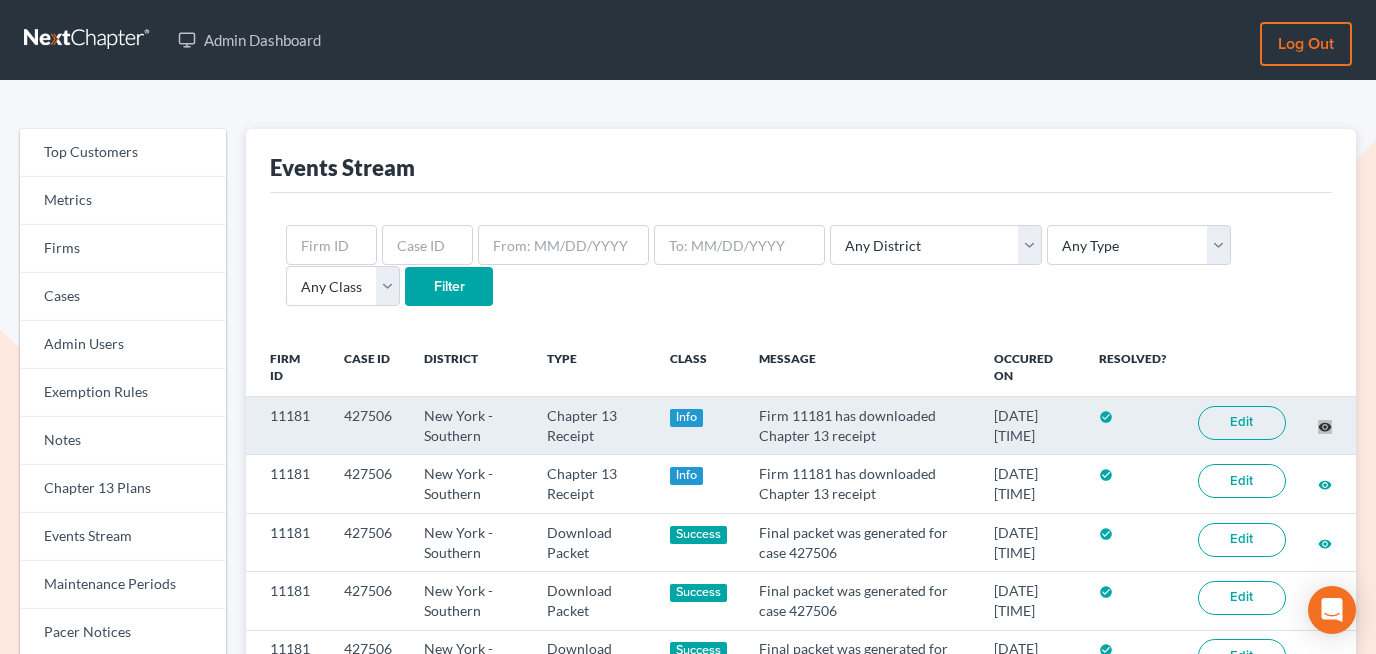 click on "Admin Dashboard Log out Top Customers Metrics Firms Cases Admin Users Exemption Rules Notes Chapter 13 Plans Events Stream Maintenance Periods Pacer Notices Sales Billing Dashboard Generate Login Code Filing Templates Doc Creator Templates Sali Fields Virtual Paralegal Offers Virtual Paralegal Cases System Settings Mail Templates Downloads Events Stream Any District Alabama - Middle
Alabama - Northern
Alabama - Southern
Alaska
Arizona
Arkansas - Eastern
Arkansas - Western
California - Central
California - Eastern
California - Northern
California - Southern
Colorado
Connecticut
Delaware
District of Columbia
Florida - Middle
Florida - Northern
Florida - Southern
Georgia - Middle
Georgia - Northern
Georgia - Southern
Guam
Hawaii
Idaho
Illinois - Central
Illinois - Northern
Illinois - Southern
Indiana - Northern
Indiana - Southern
Iowa - Northern
Iowa - Southern
Kansas
Kentucky
Kentucky - Eastern
Kentucky - Western
Louisiana - Eastern" at bounding box center [688, 673] 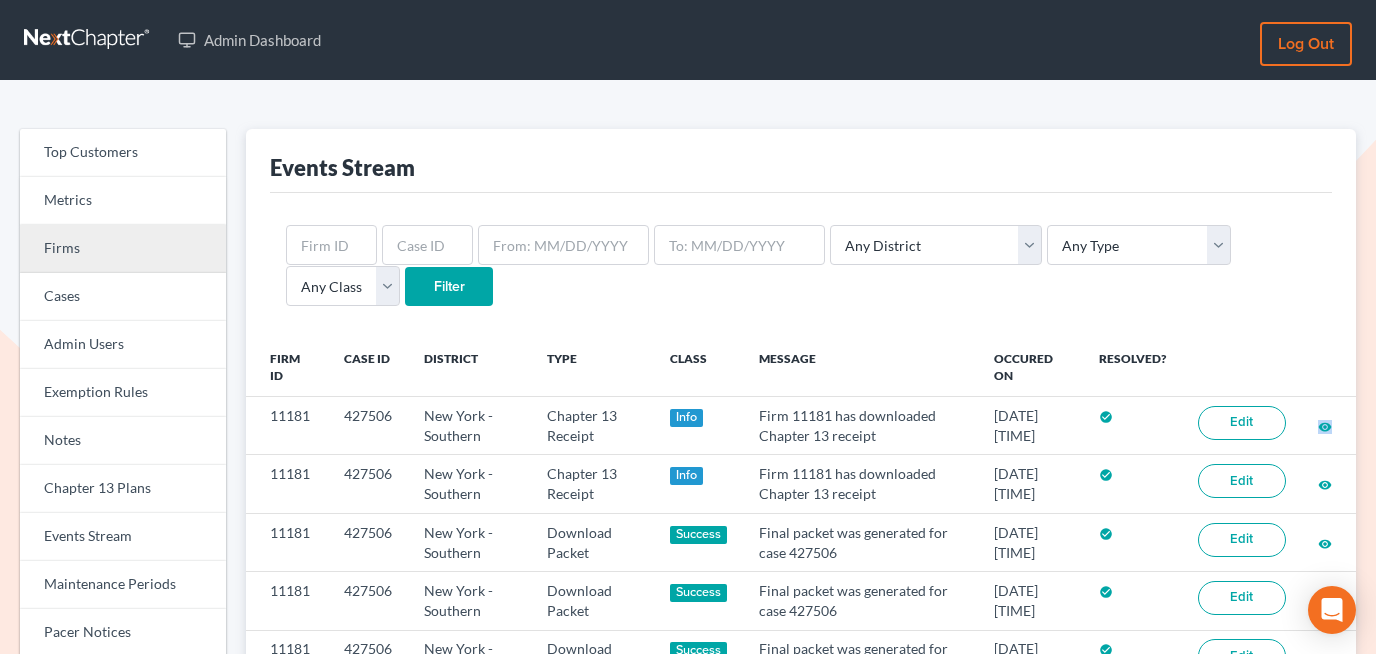 click on "Firms" at bounding box center [123, 249] 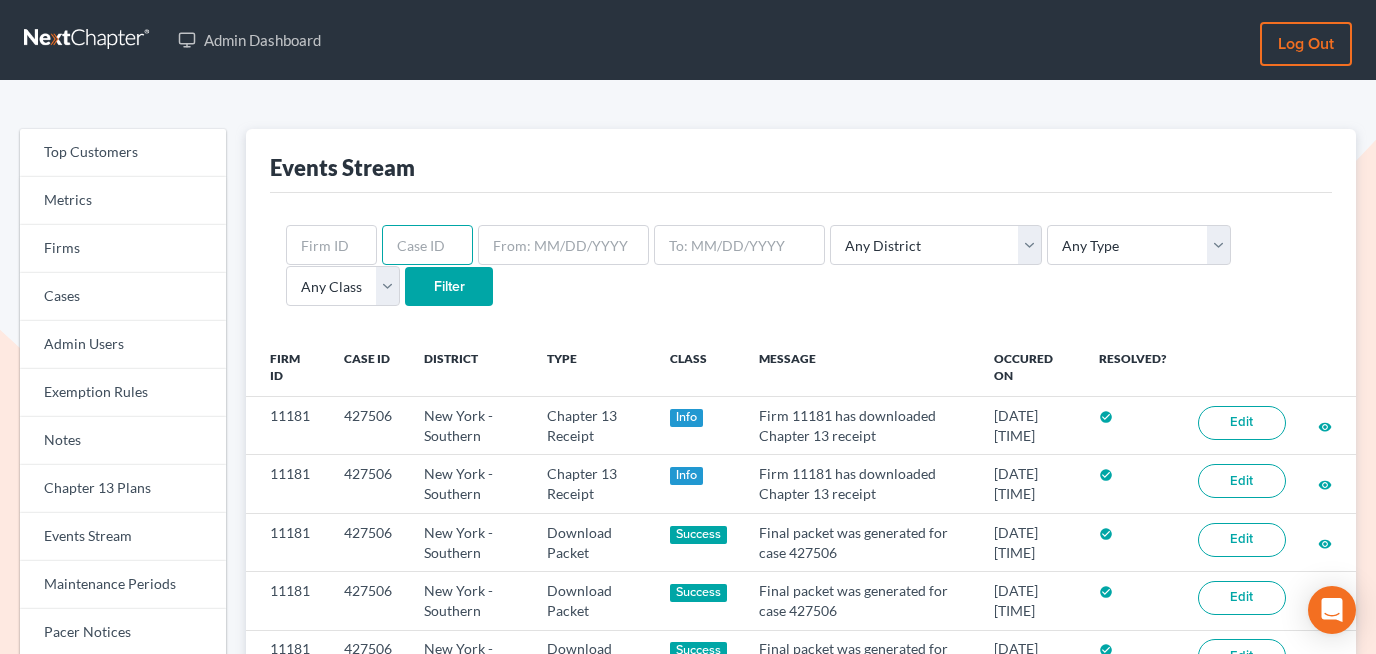 click at bounding box center (427, 245) 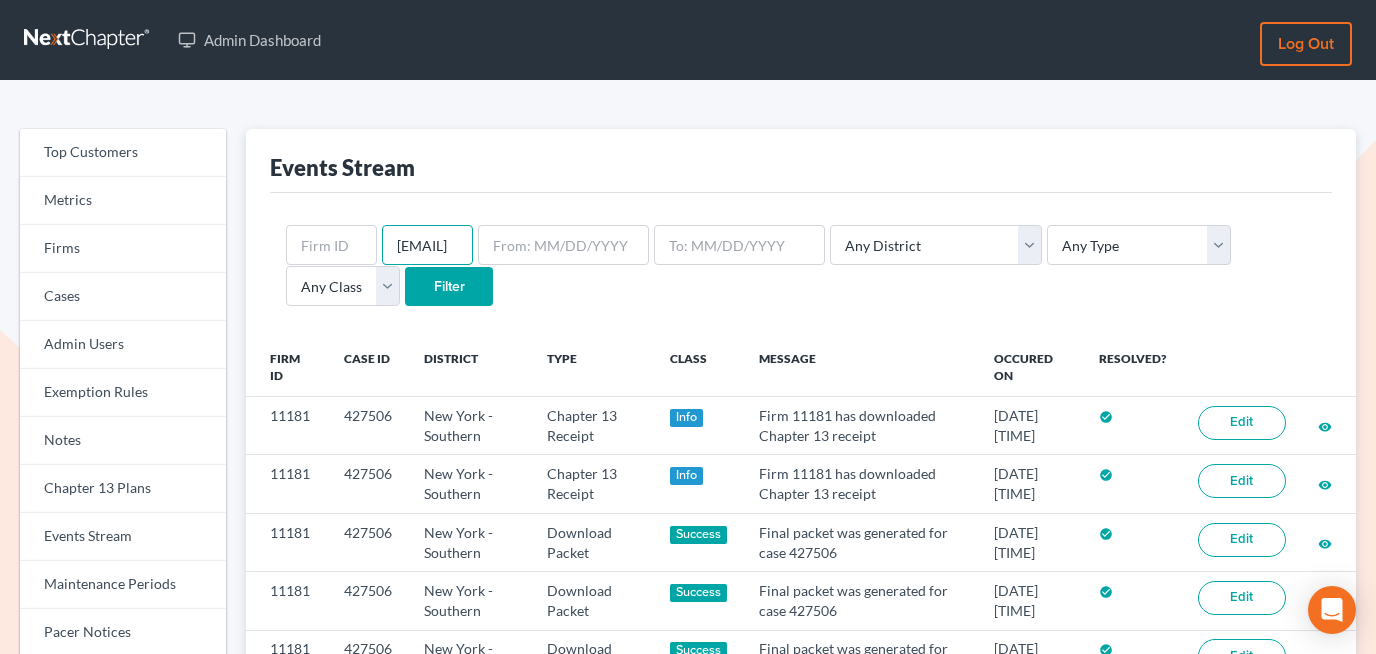 scroll, scrollTop: 0, scrollLeft: 104, axis: horizontal 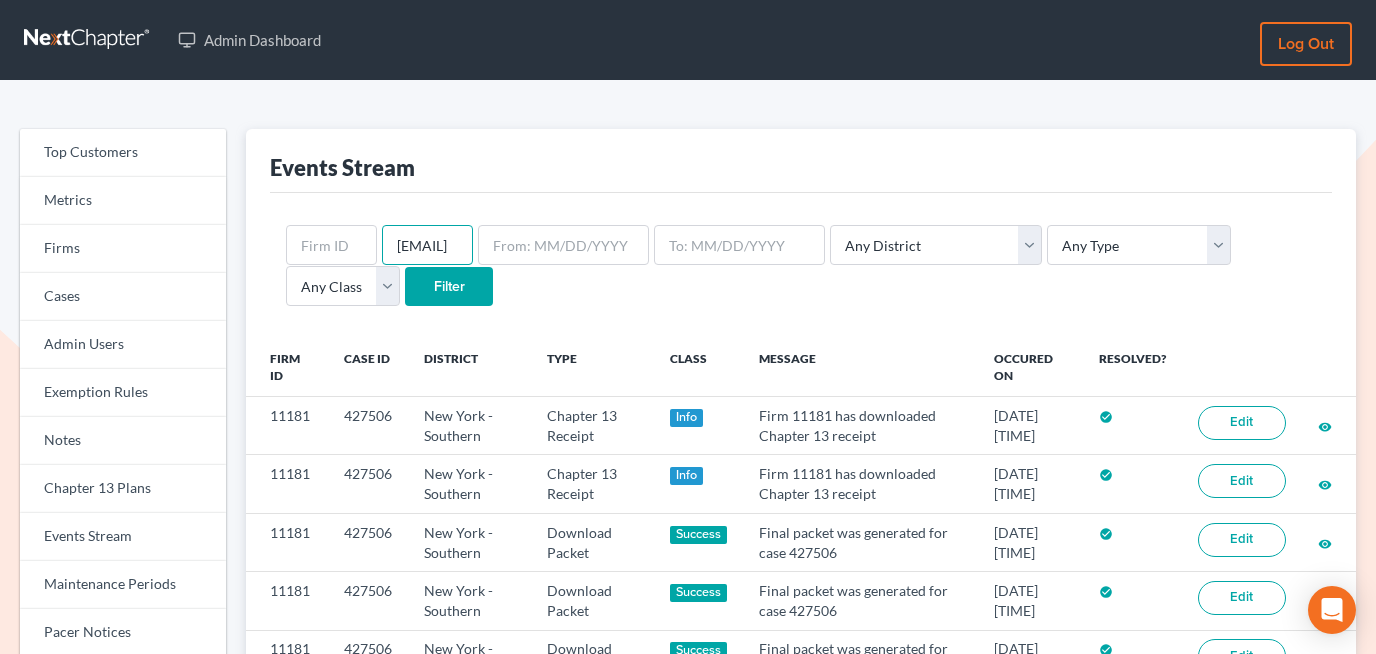 type 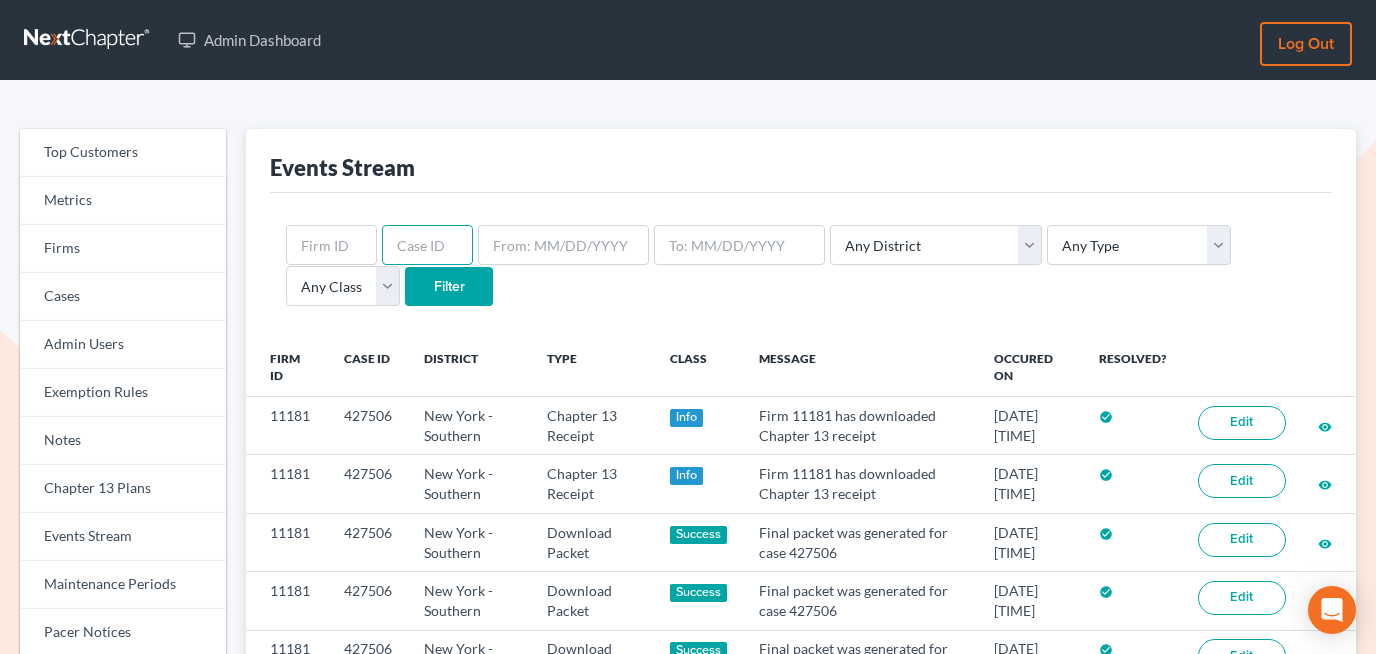 scroll, scrollTop: 0, scrollLeft: 0, axis: both 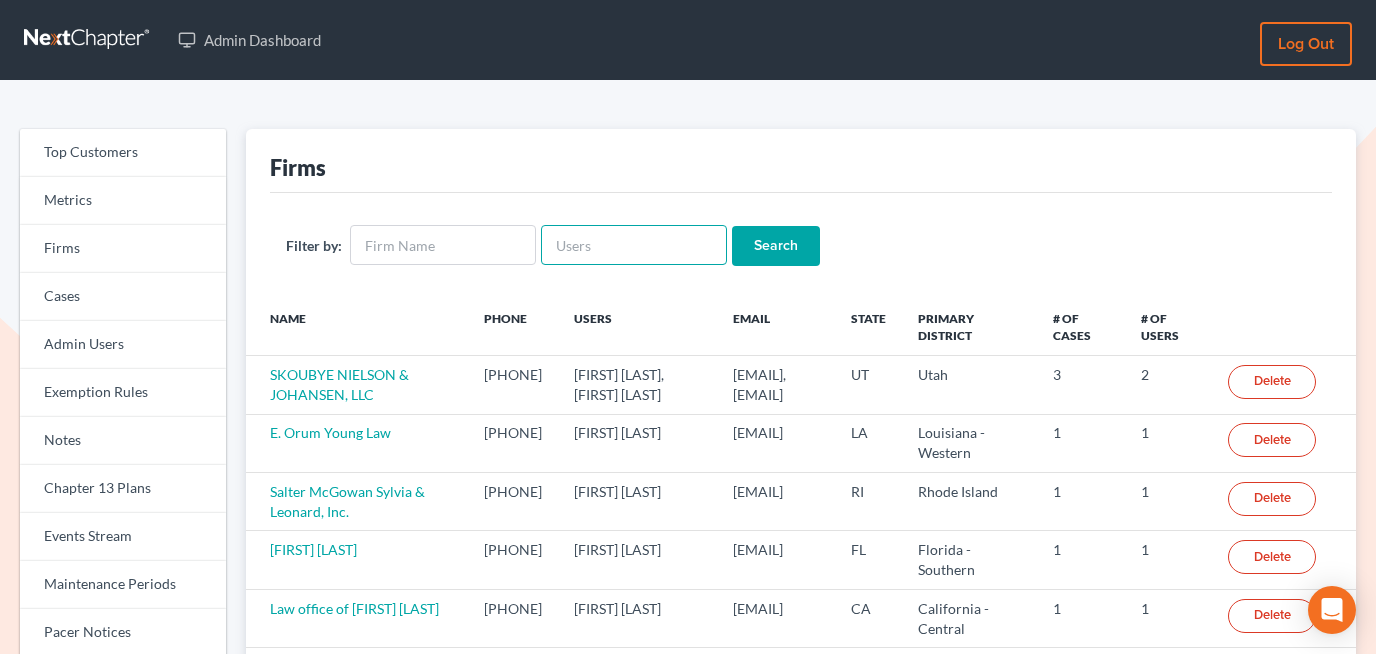 click at bounding box center (634, 245) 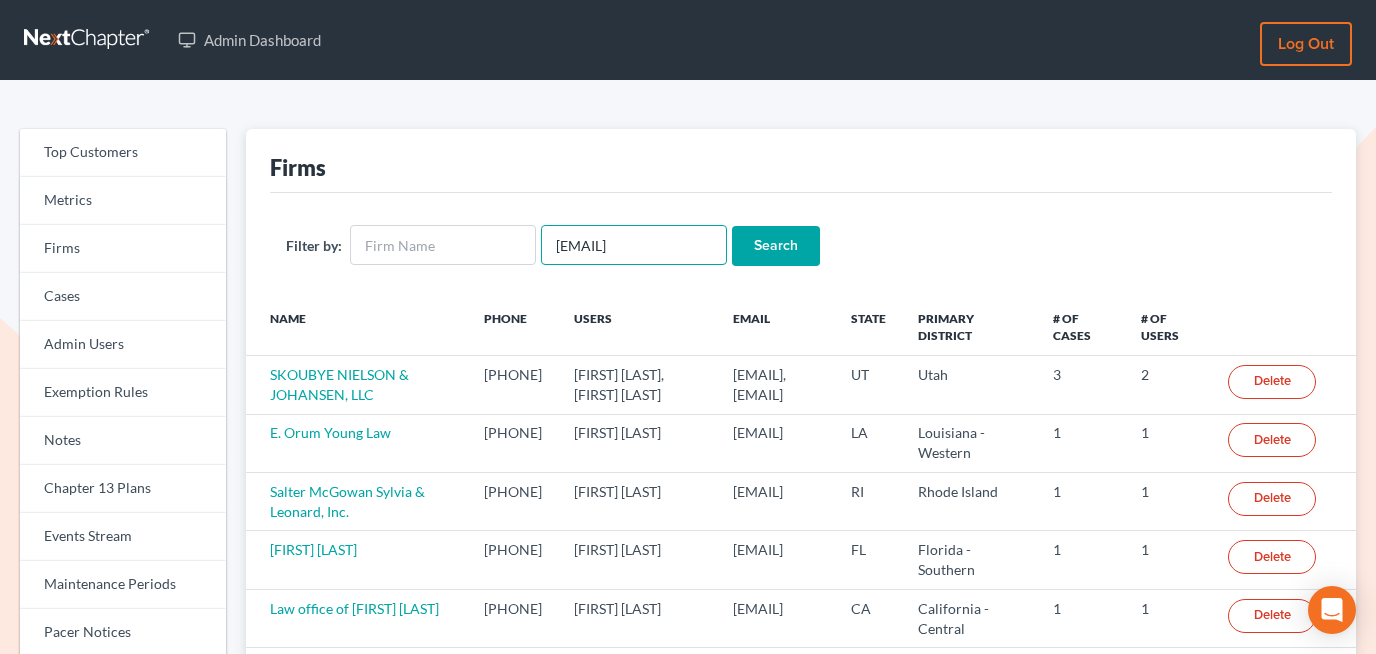 scroll, scrollTop: 0, scrollLeft: 12, axis: horizontal 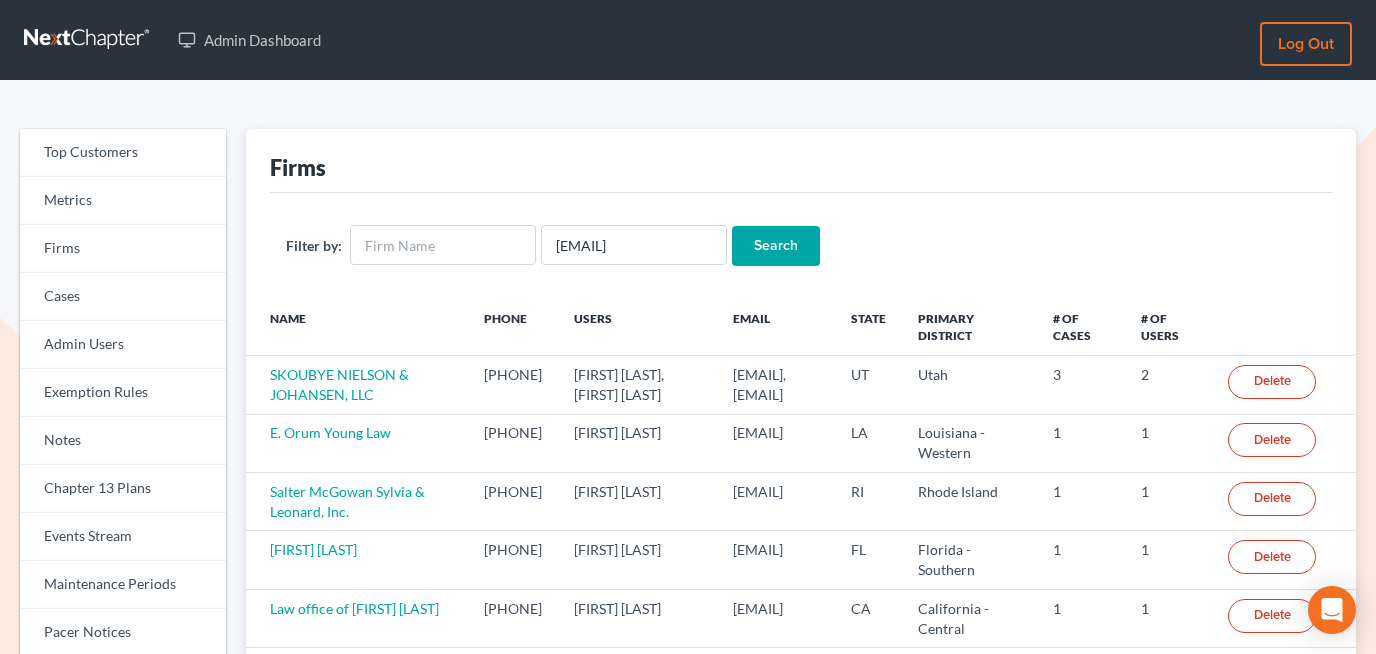 click on "Search" at bounding box center (776, 246) 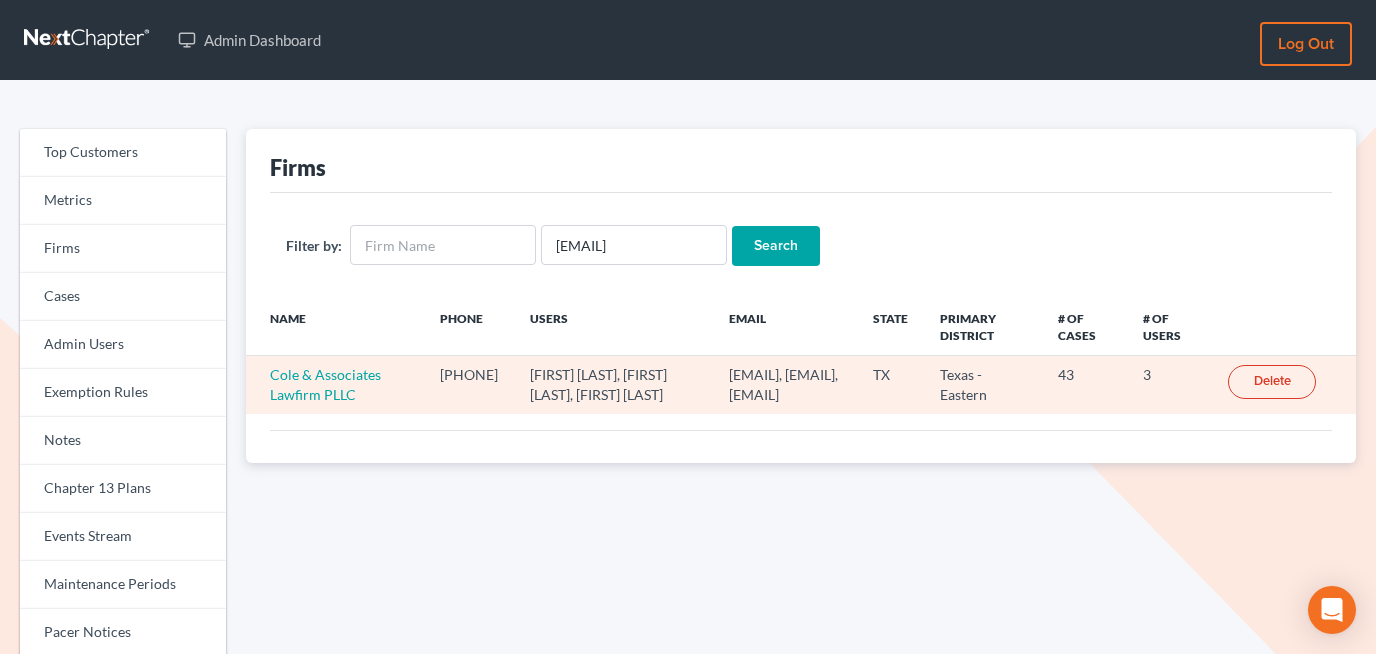 scroll, scrollTop: 0, scrollLeft: 0, axis: both 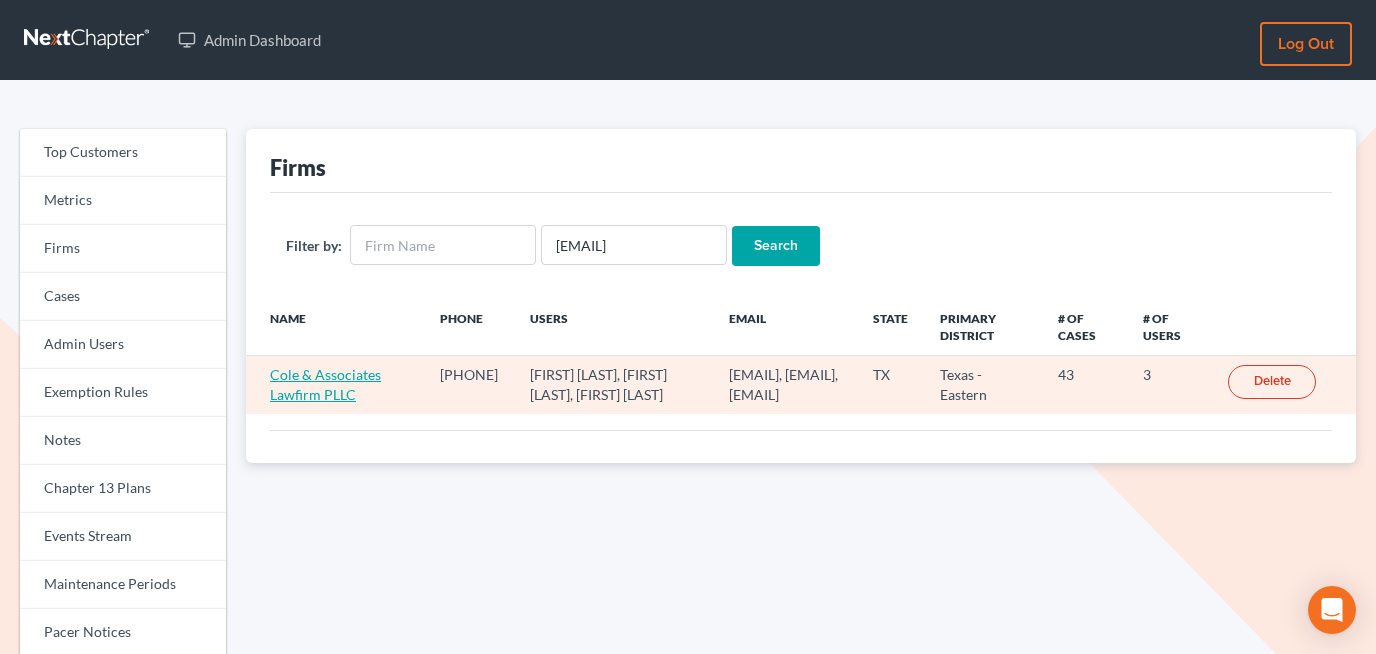 click on "Cole & Associates Lawfirm PLLC" at bounding box center (325, 384) 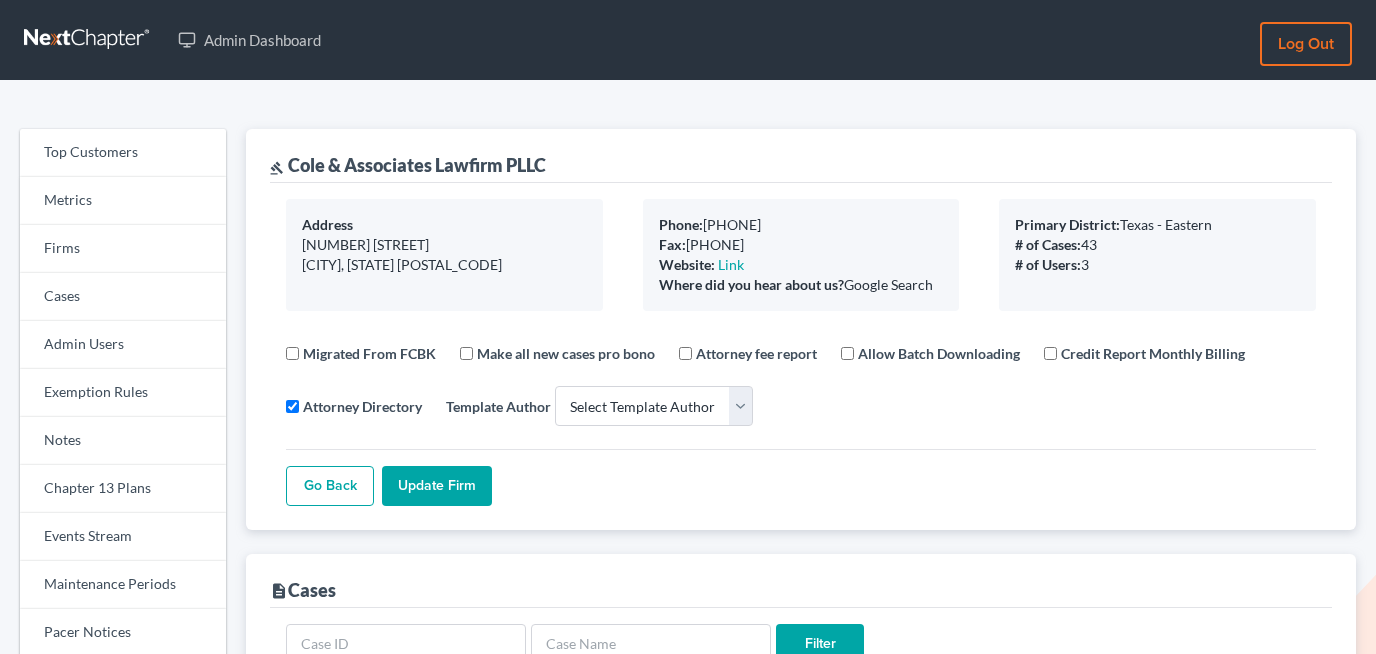 select 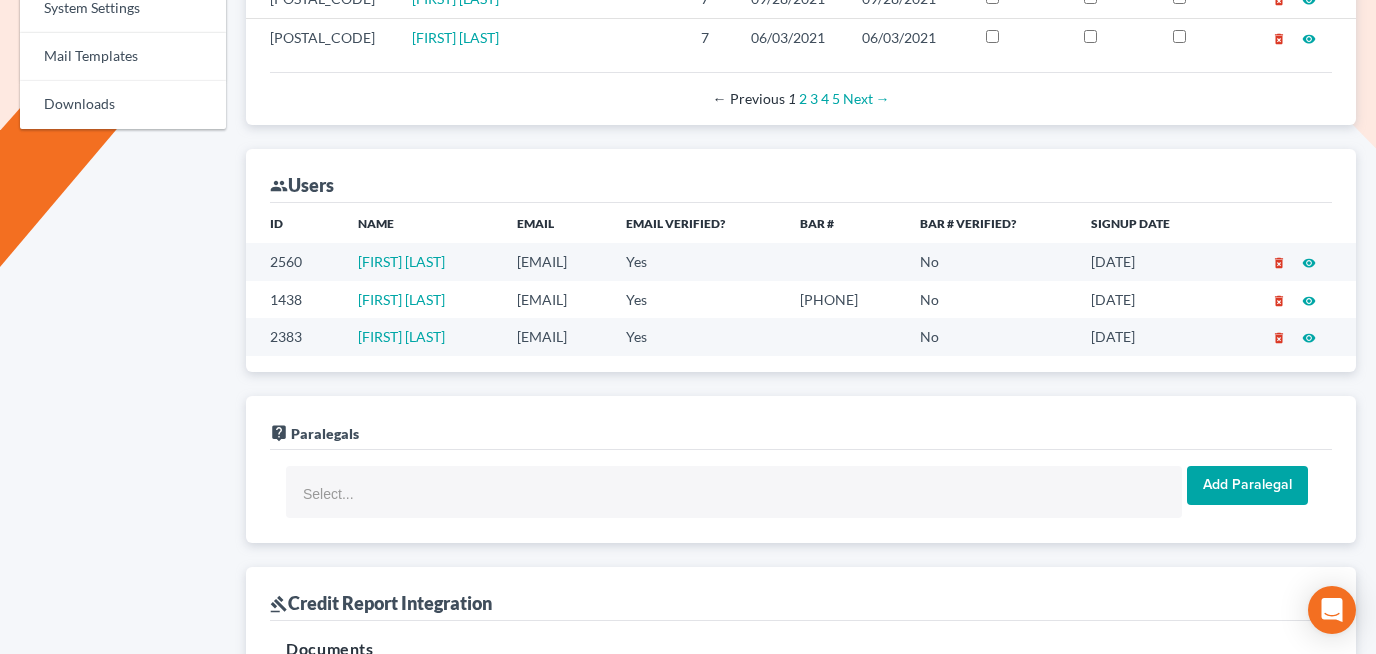 scroll, scrollTop: 1082, scrollLeft: 0, axis: vertical 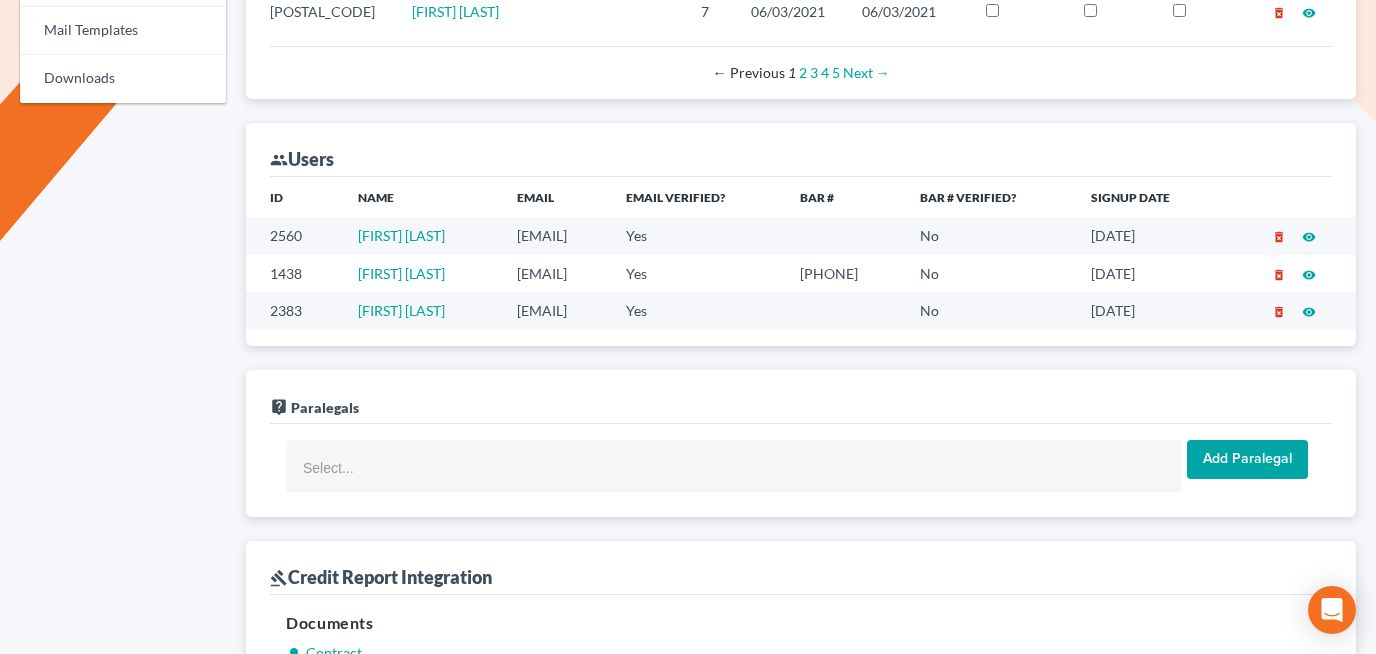 click on "[EMAIL]" at bounding box center (555, 273) 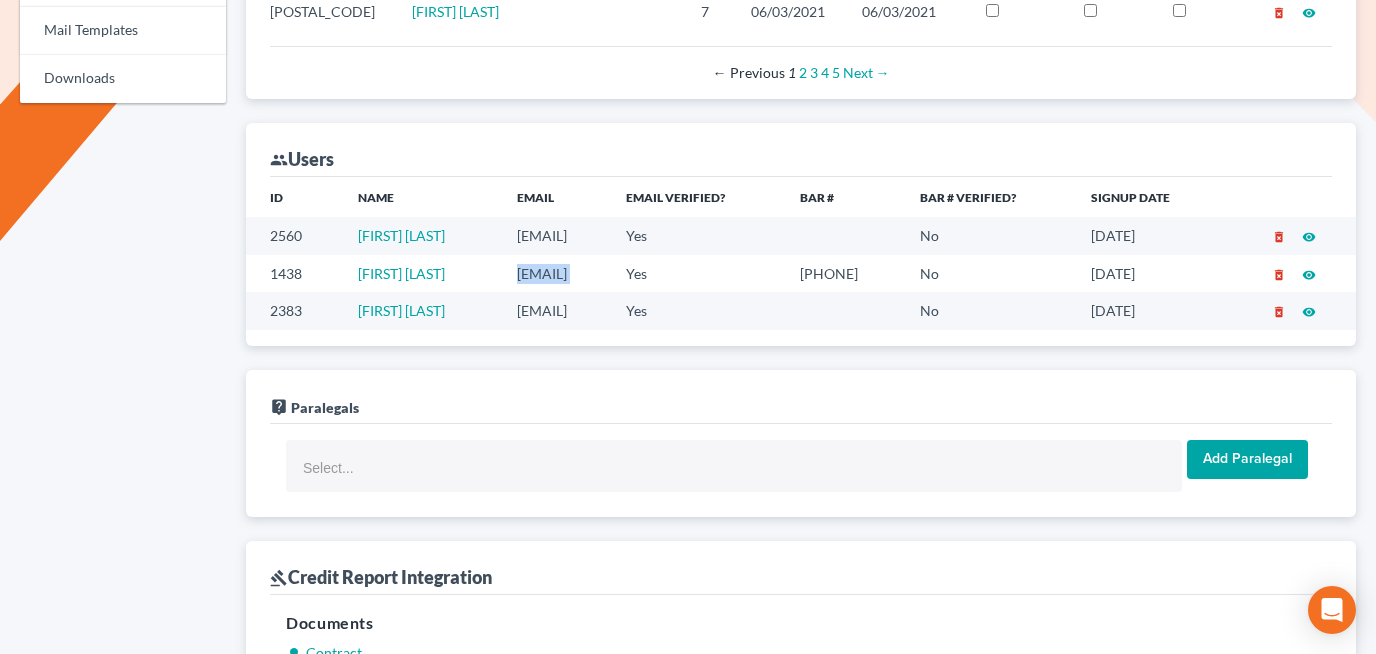 click on "[EMAIL]" at bounding box center [555, 273] 